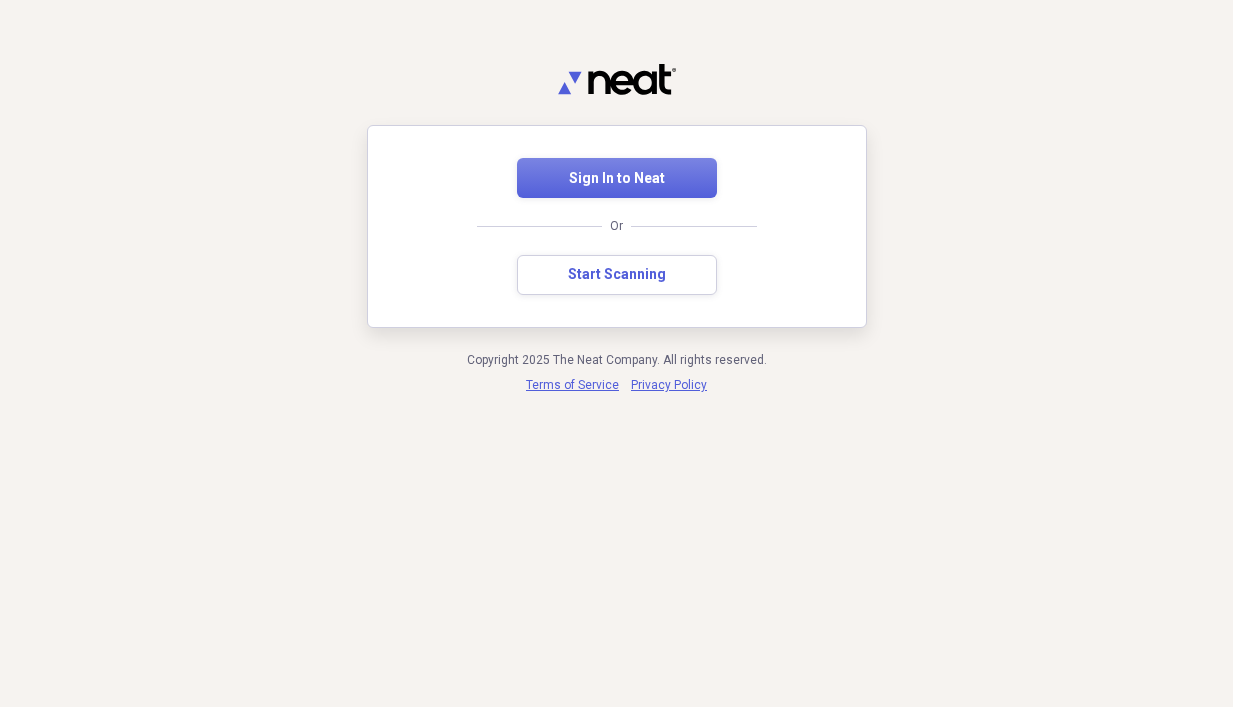 scroll, scrollTop: 0, scrollLeft: 0, axis: both 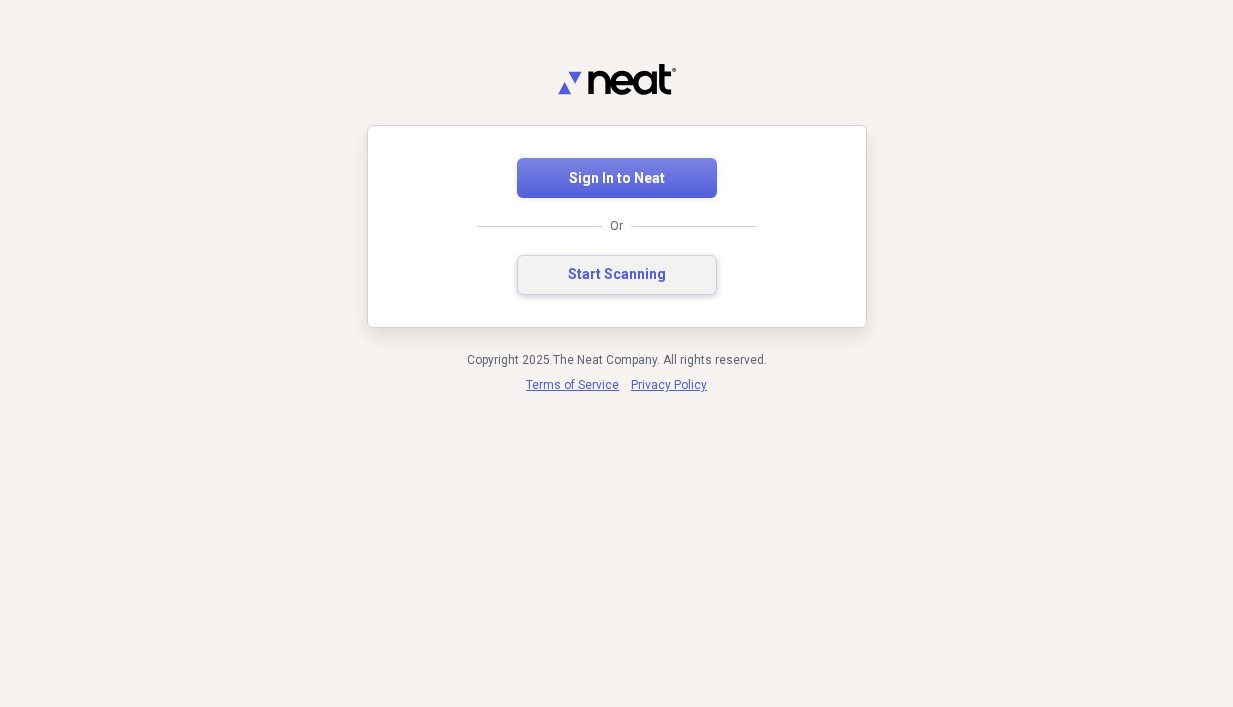 click on "Start Scanning" at bounding box center [617, 275] 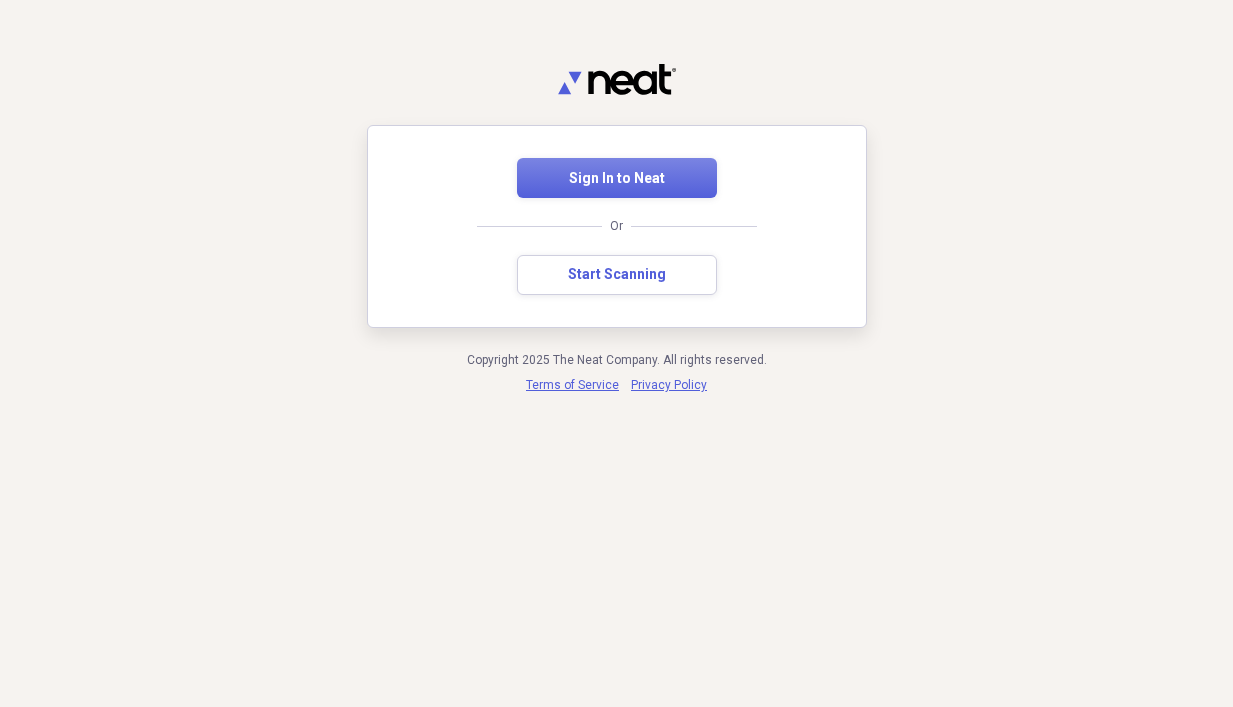 scroll, scrollTop: 0, scrollLeft: 0, axis: both 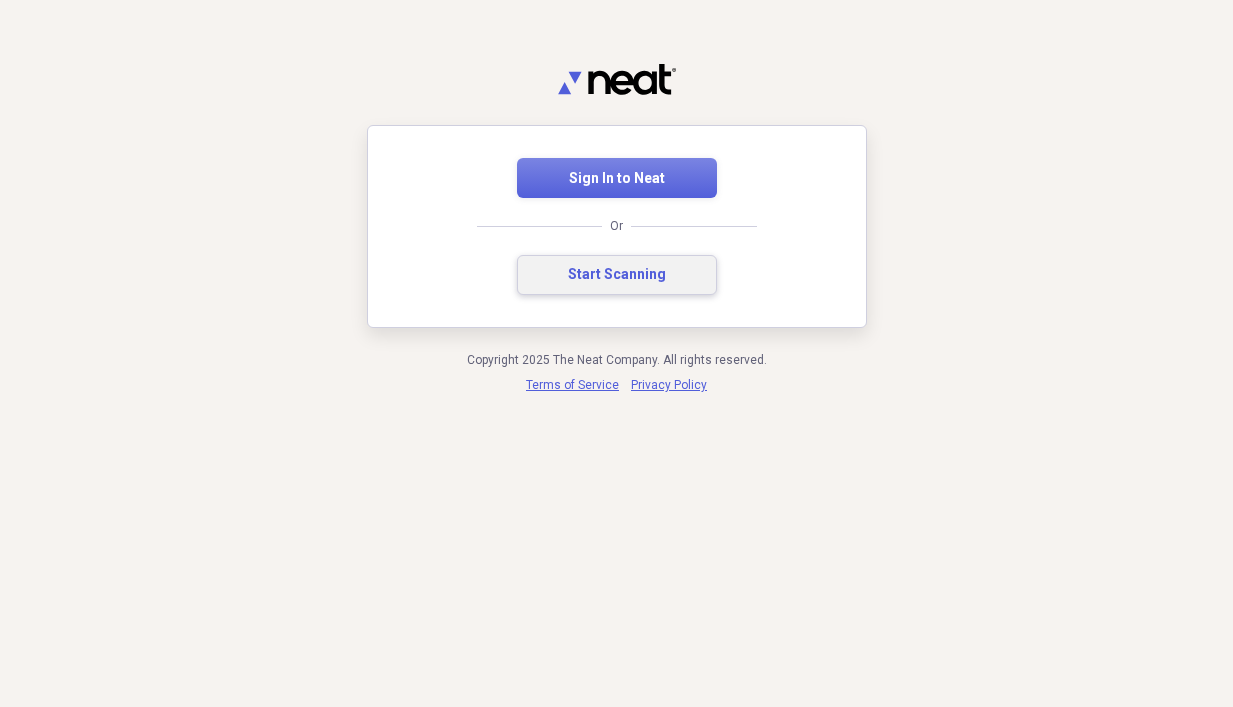 click on "Start Scanning" at bounding box center [617, 275] 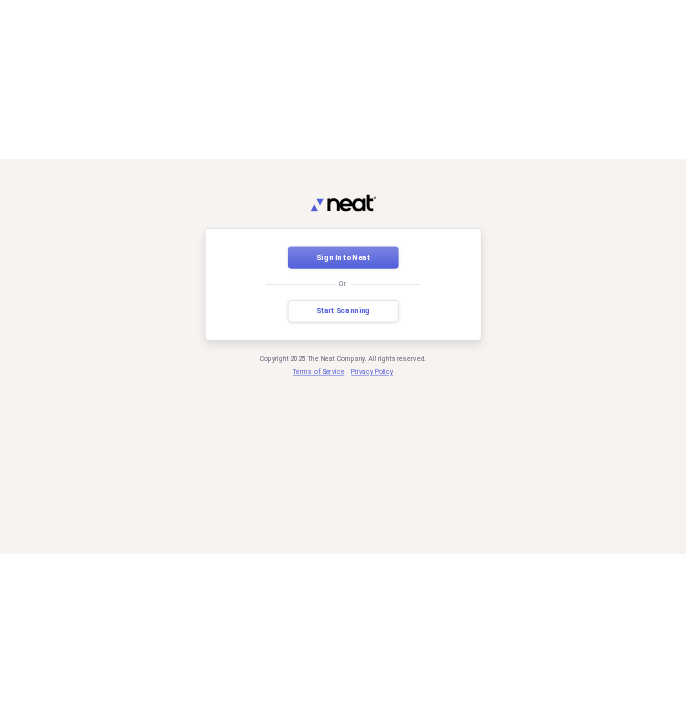 scroll, scrollTop: 0, scrollLeft: 0, axis: both 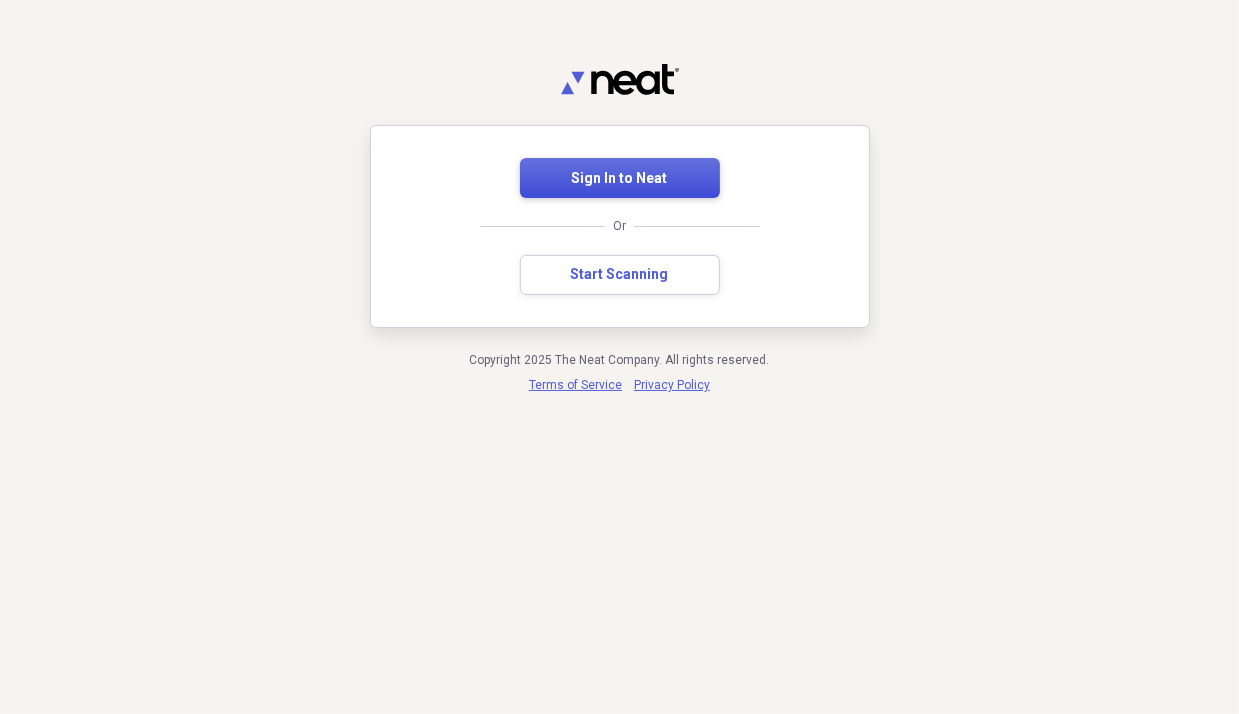 click on "Sign In to Neat" at bounding box center [620, 179] 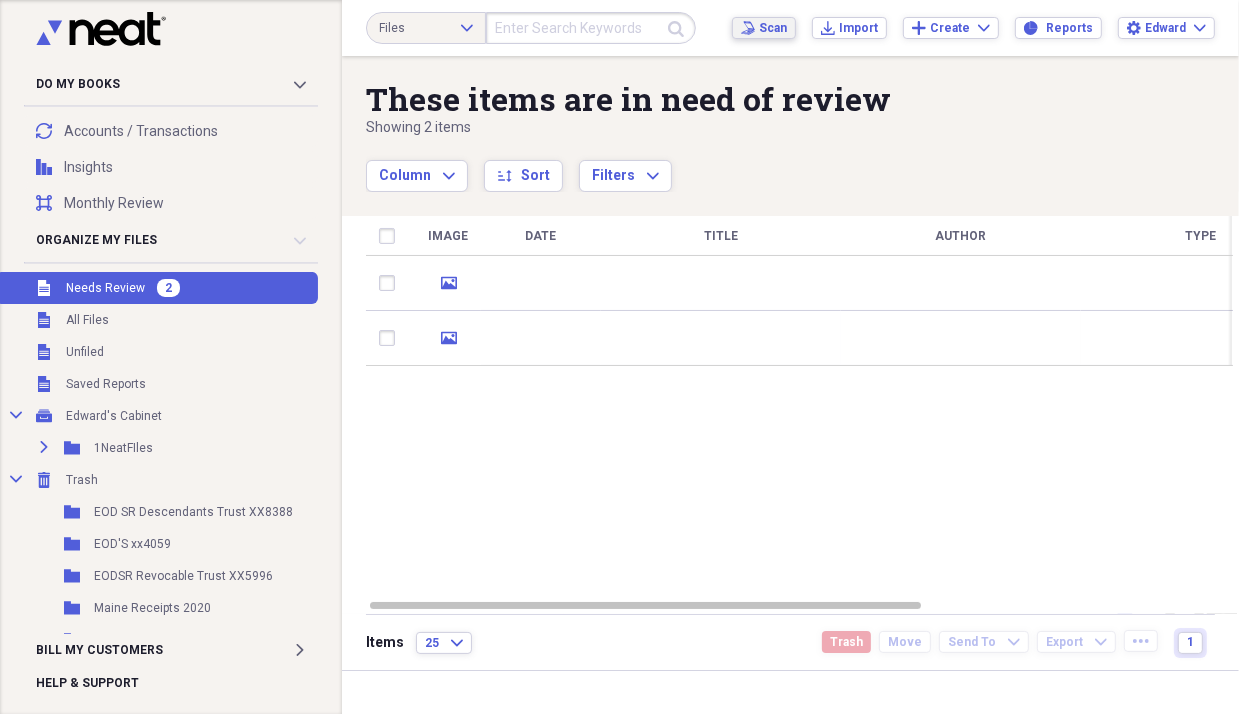 click on "Scan" at bounding box center (773, 28) 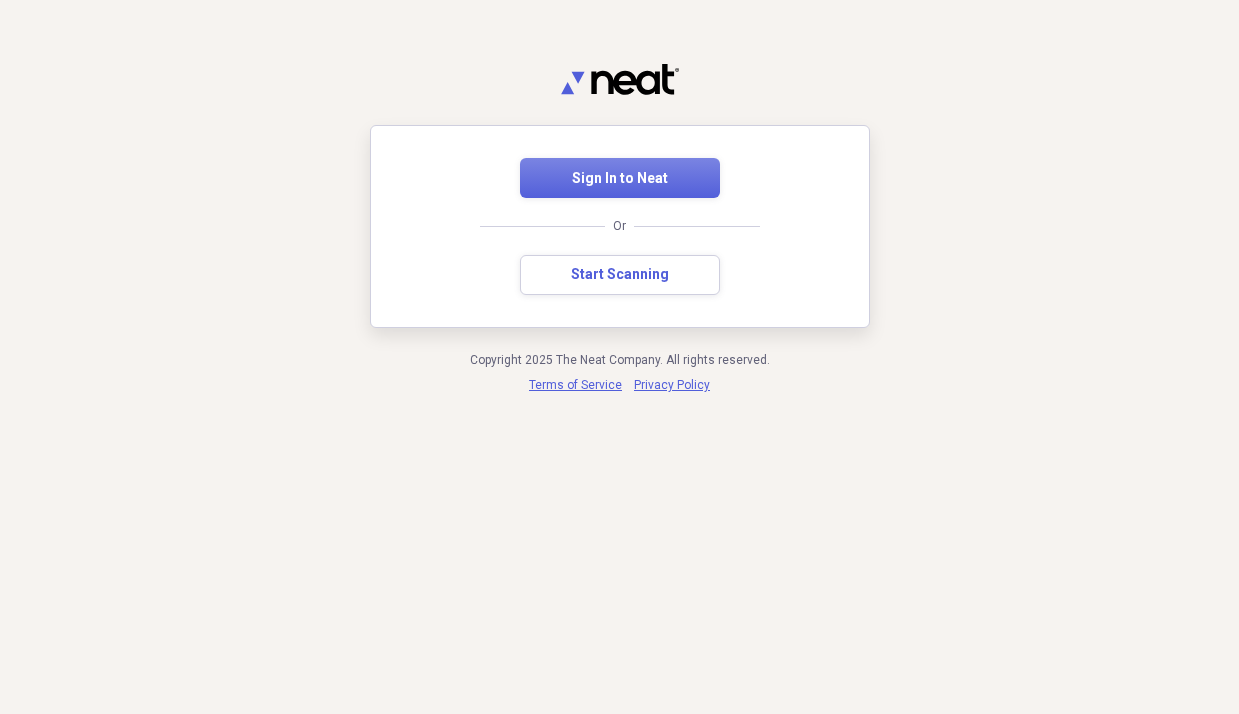 scroll, scrollTop: 0, scrollLeft: 0, axis: both 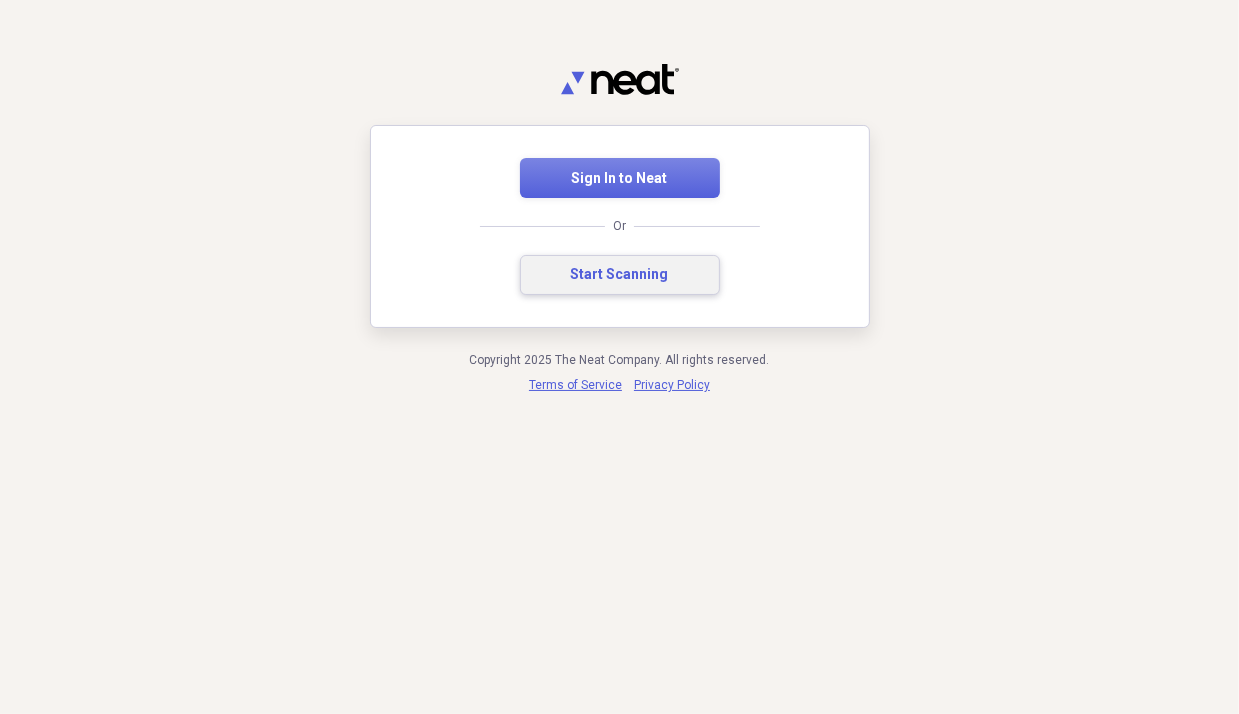 click on "Start Scanning" at bounding box center (620, 275) 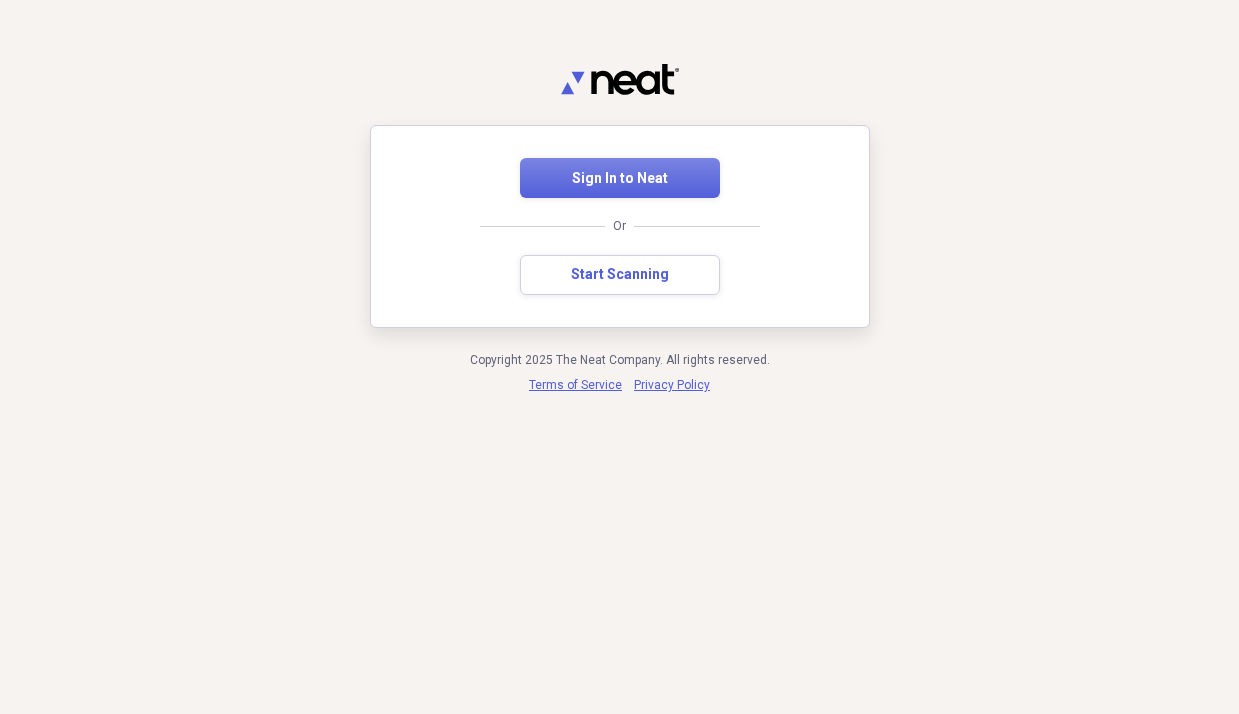 scroll, scrollTop: 0, scrollLeft: 0, axis: both 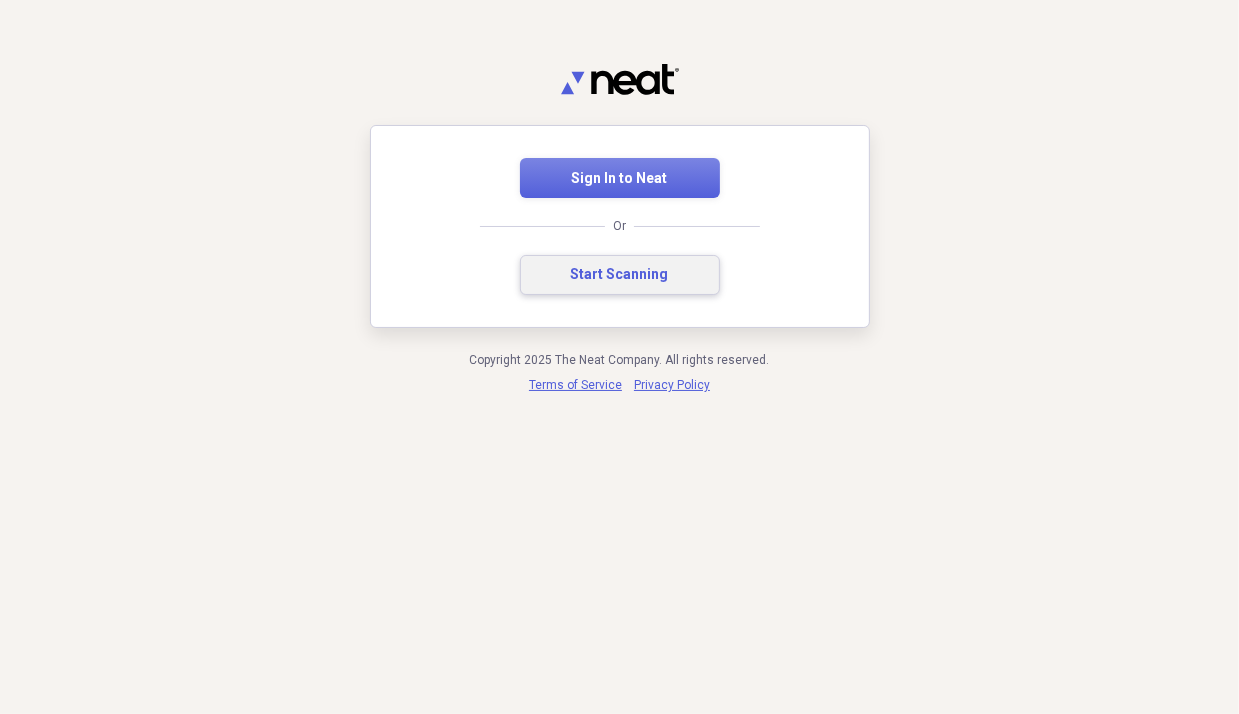 click on "Start Scanning" at bounding box center (620, 275) 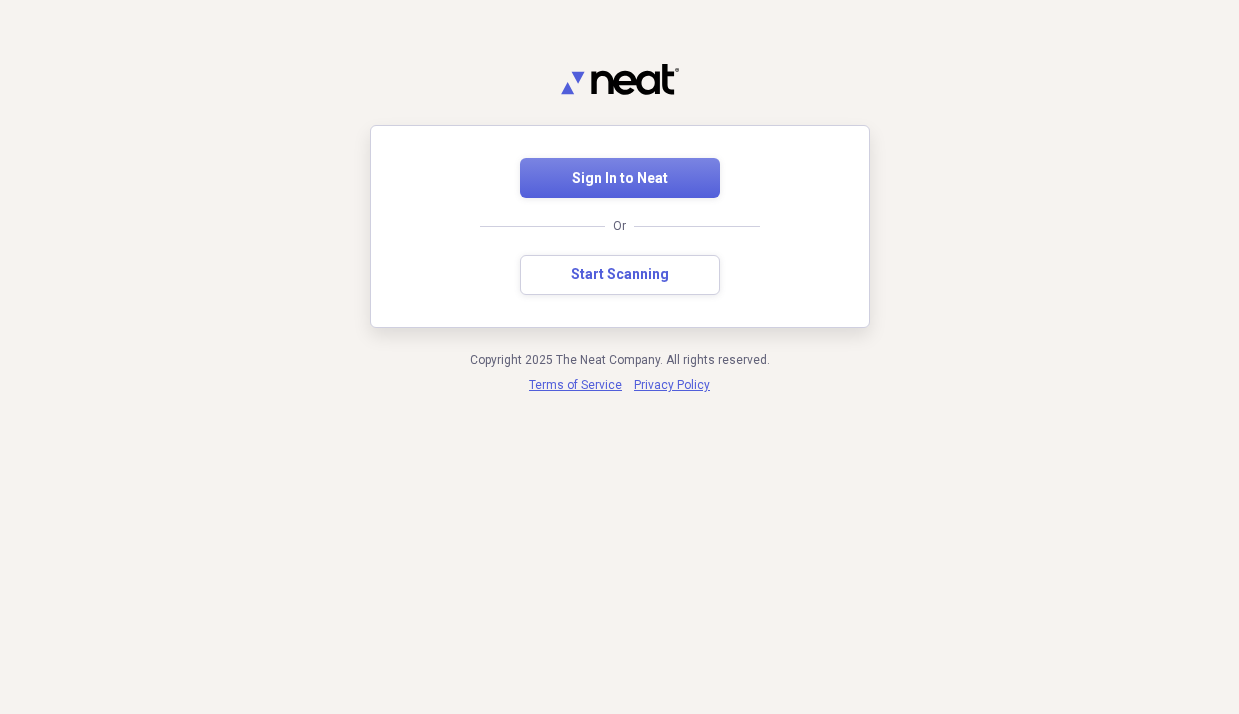 scroll, scrollTop: 0, scrollLeft: 0, axis: both 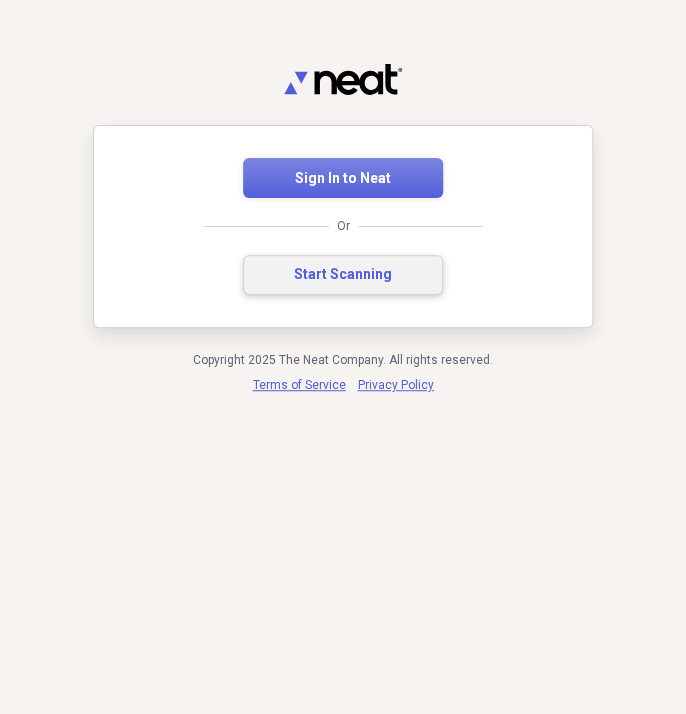 click on "Start Scanning" at bounding box center [343, 275] 